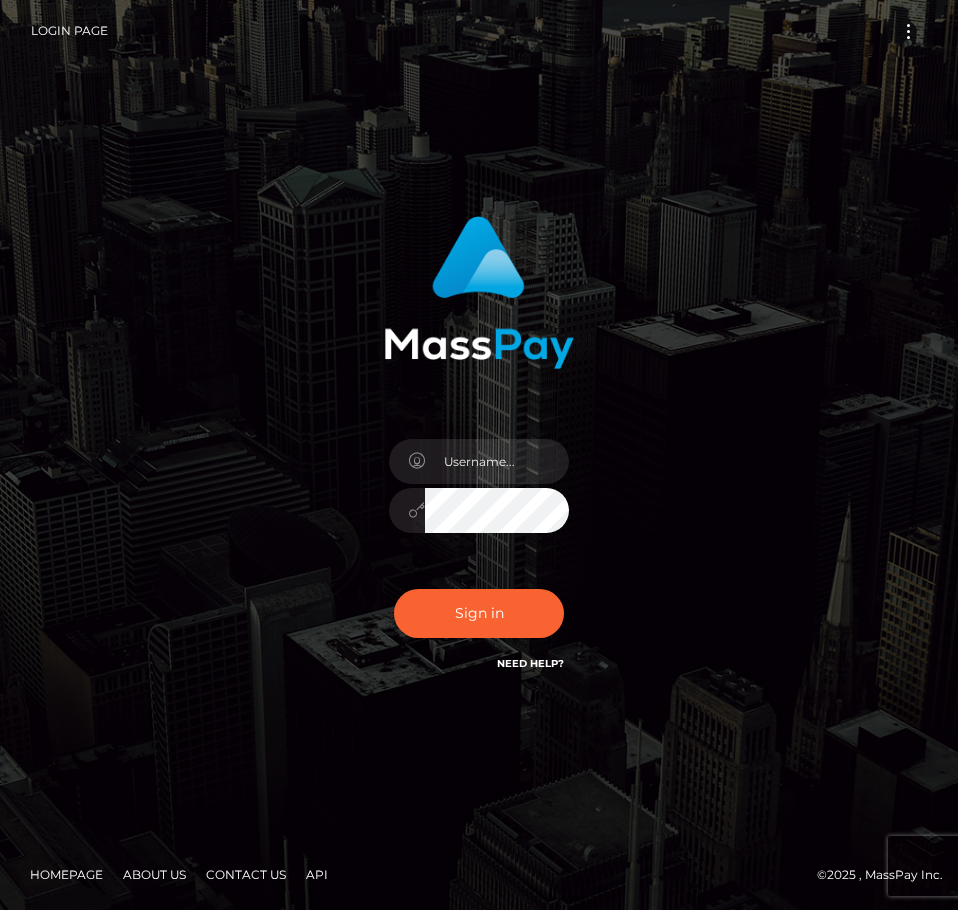 scroll, scrollTop: 0, scrollLeft: 0, axis: both 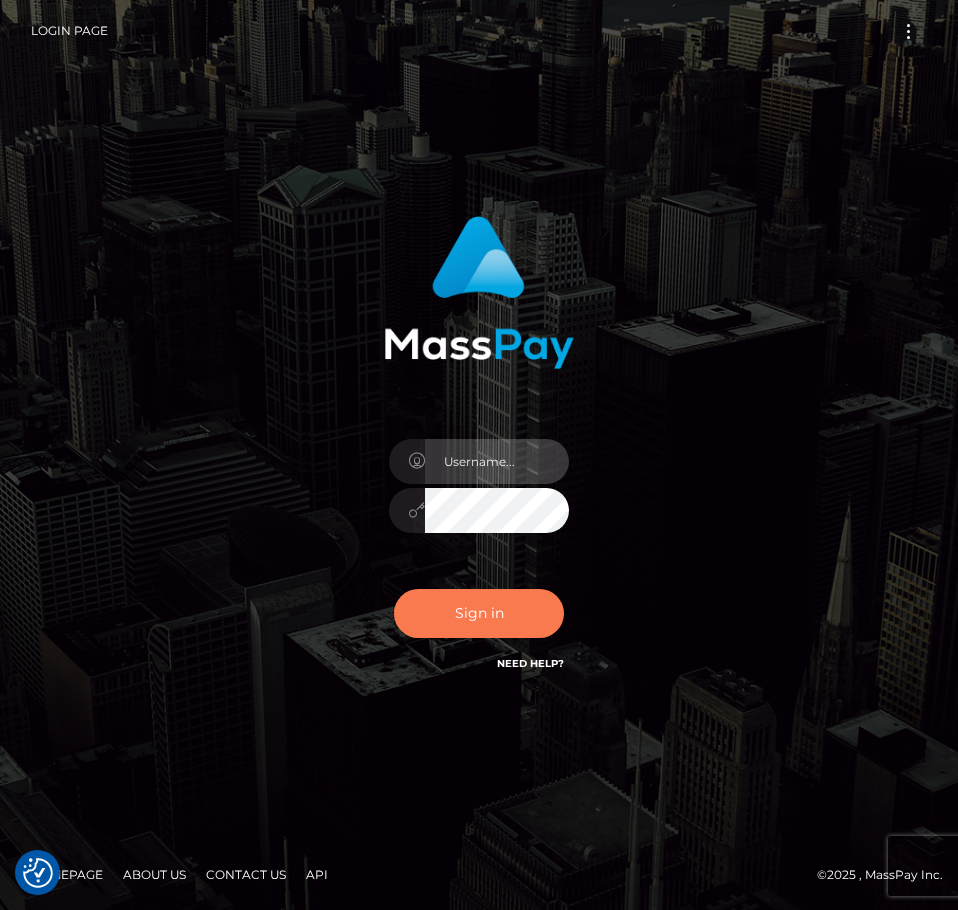 type on "aluasupport" 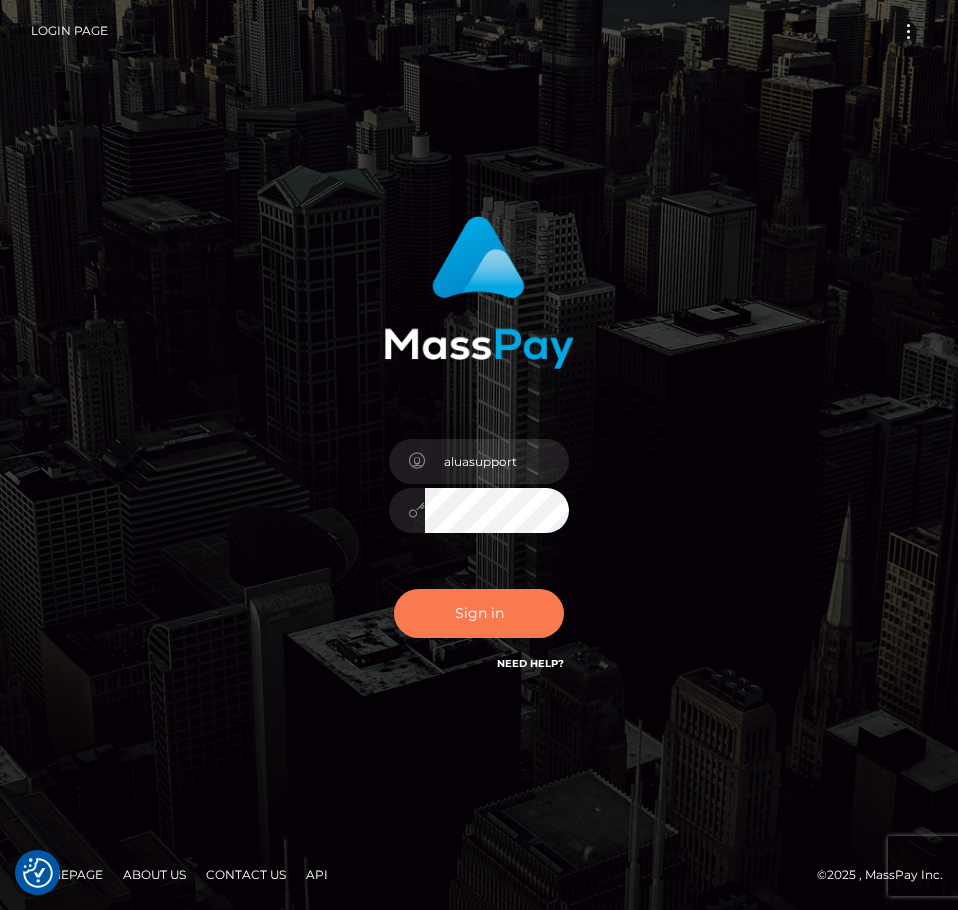 drag, startPoint x: 472, startPoint y: 635, endPoint x: 487, endPoint y: 606, distance: 32.649654 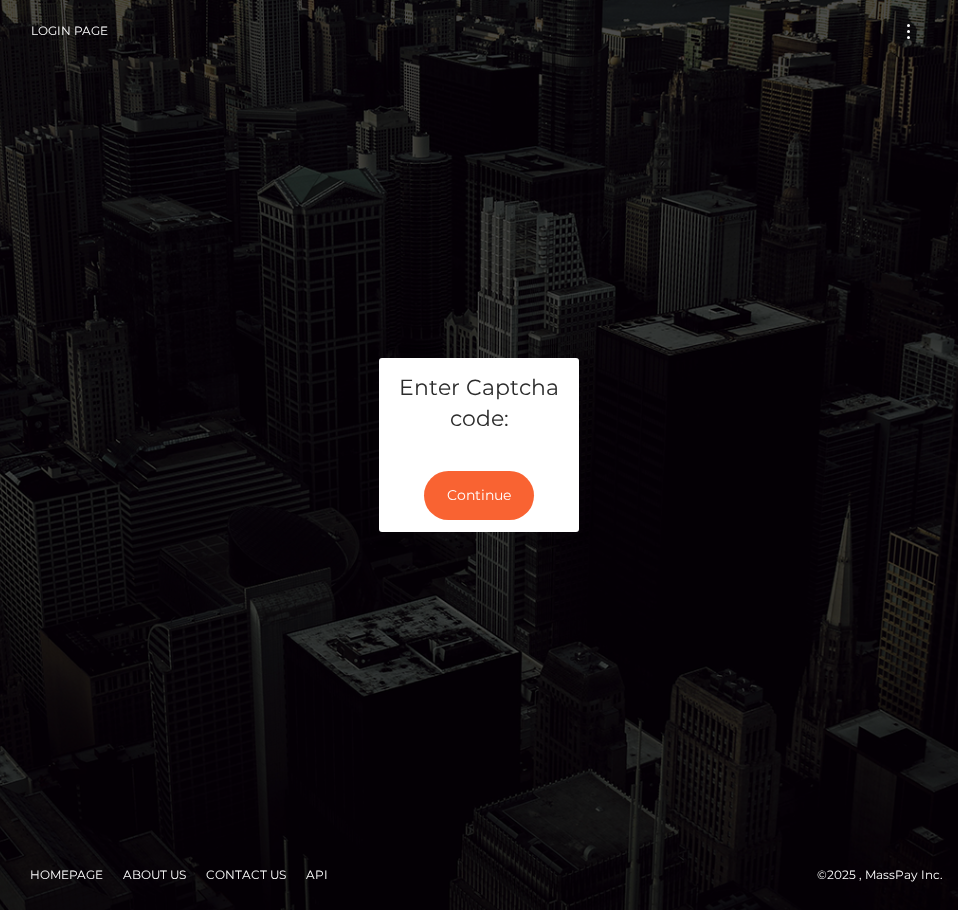 scroll, scrollTop: 0, scrollLeft: 0, axis: both 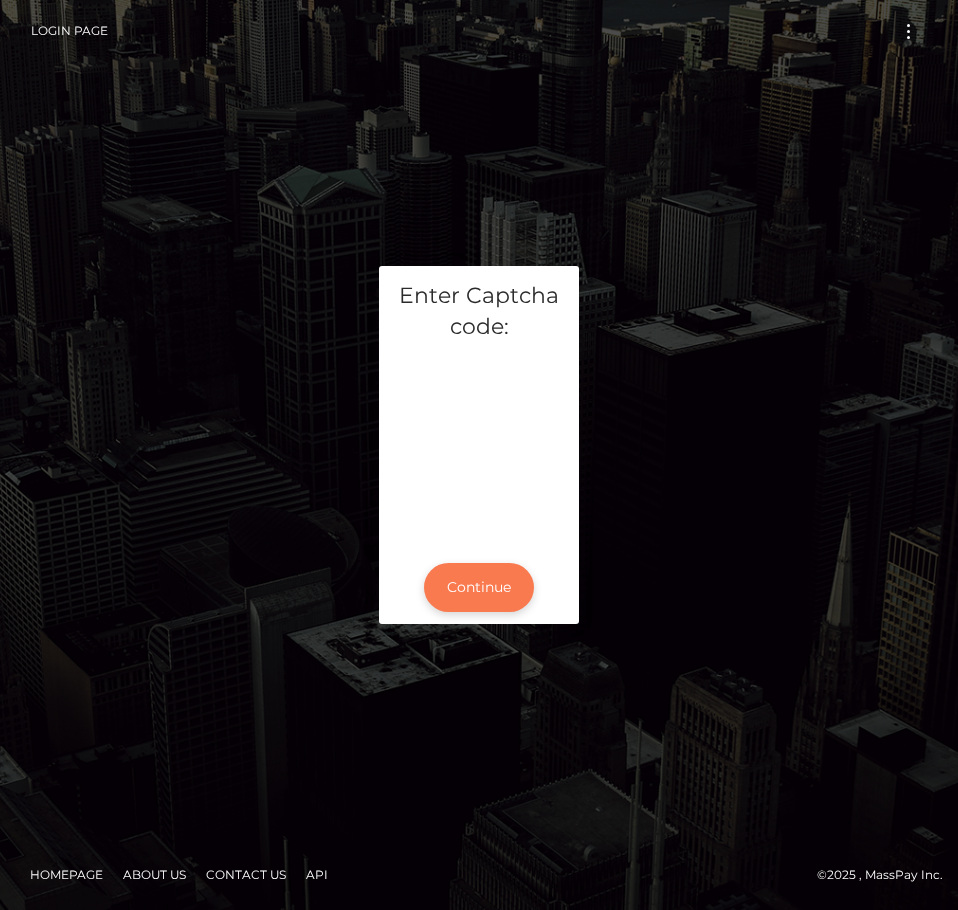 click on "Continue" at bounding box center [479, 587] 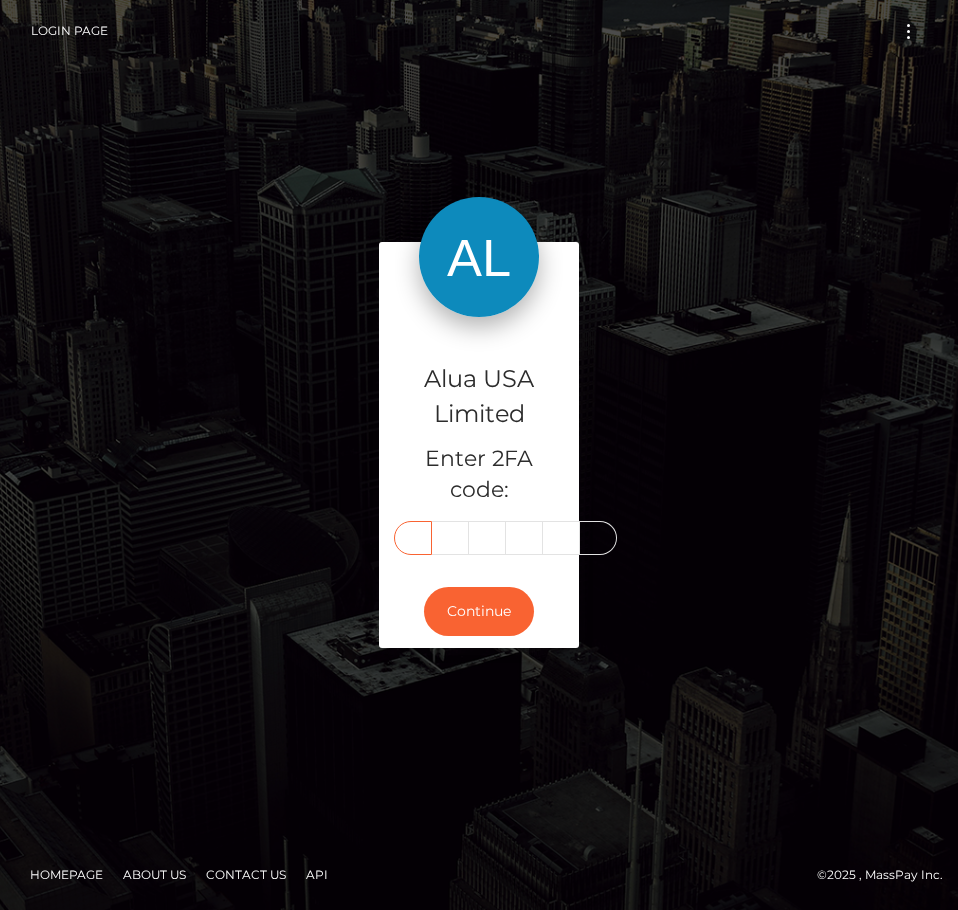 scroll, scrollTop: 0, scrollLeft: 0, axis: both 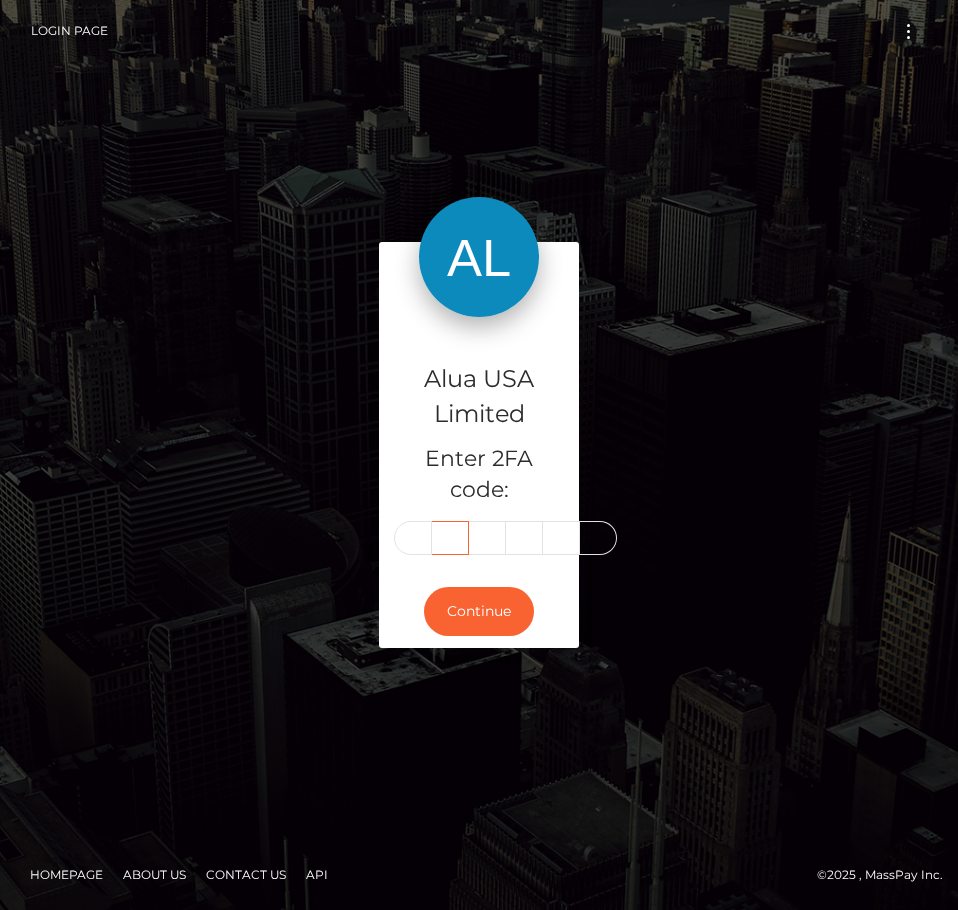 type on "2" 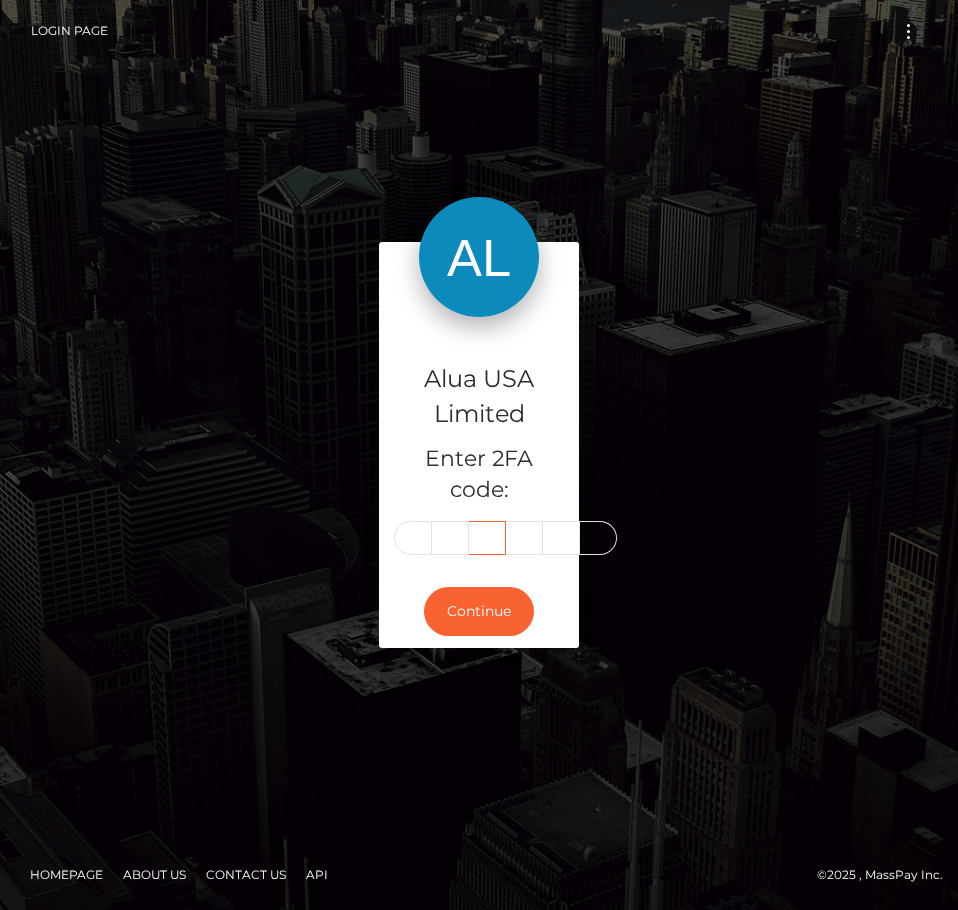scroll, scrollTop: 0, scrollLeft: 0, axis: both 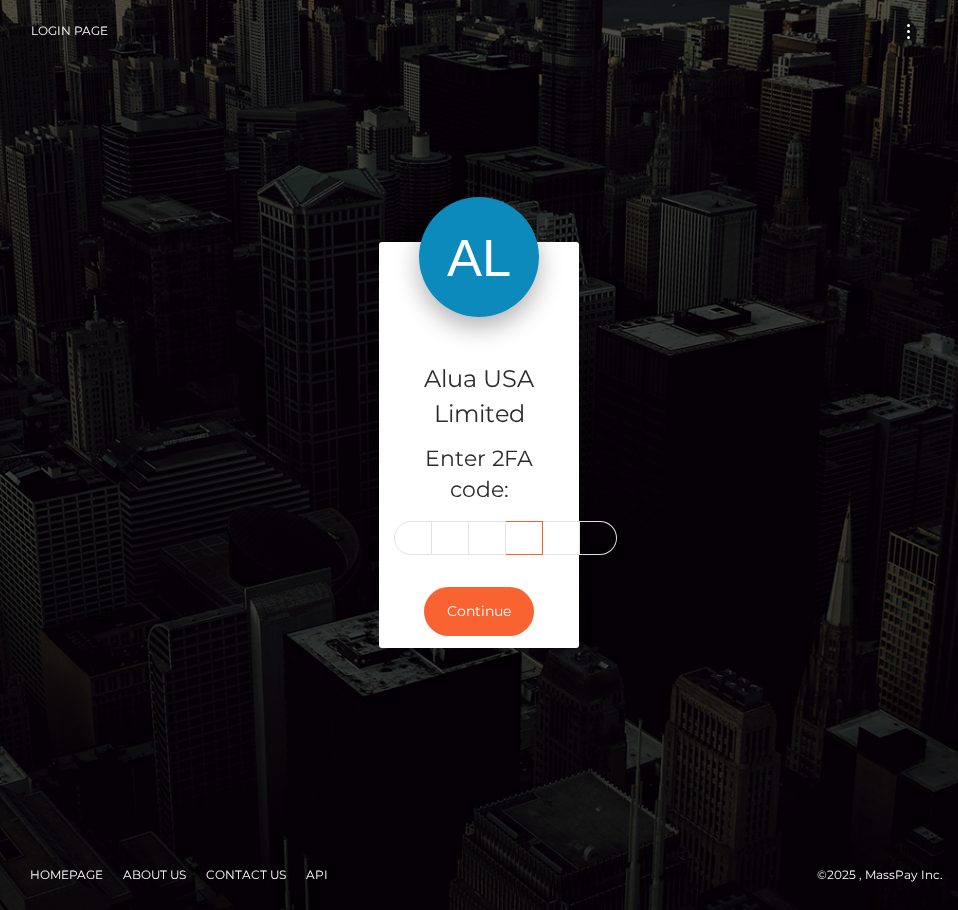 type on "0" 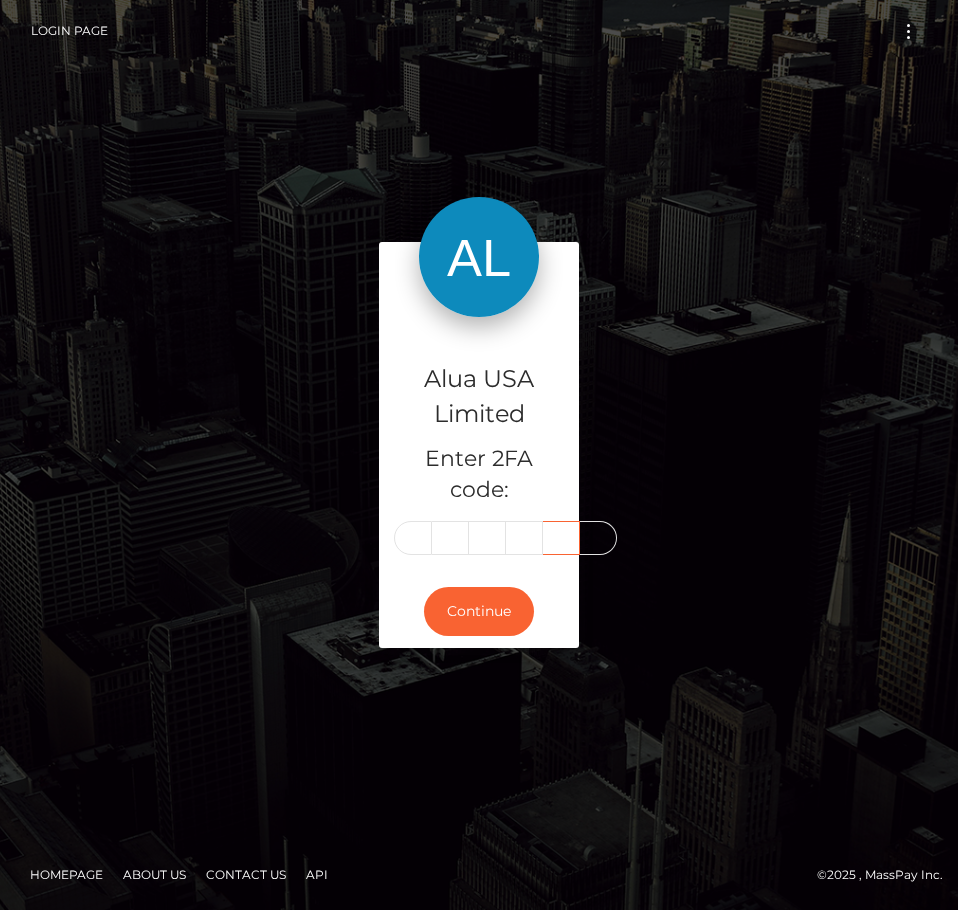 scroll, scrollTop: 0, scrollLeft: 0, axis: both 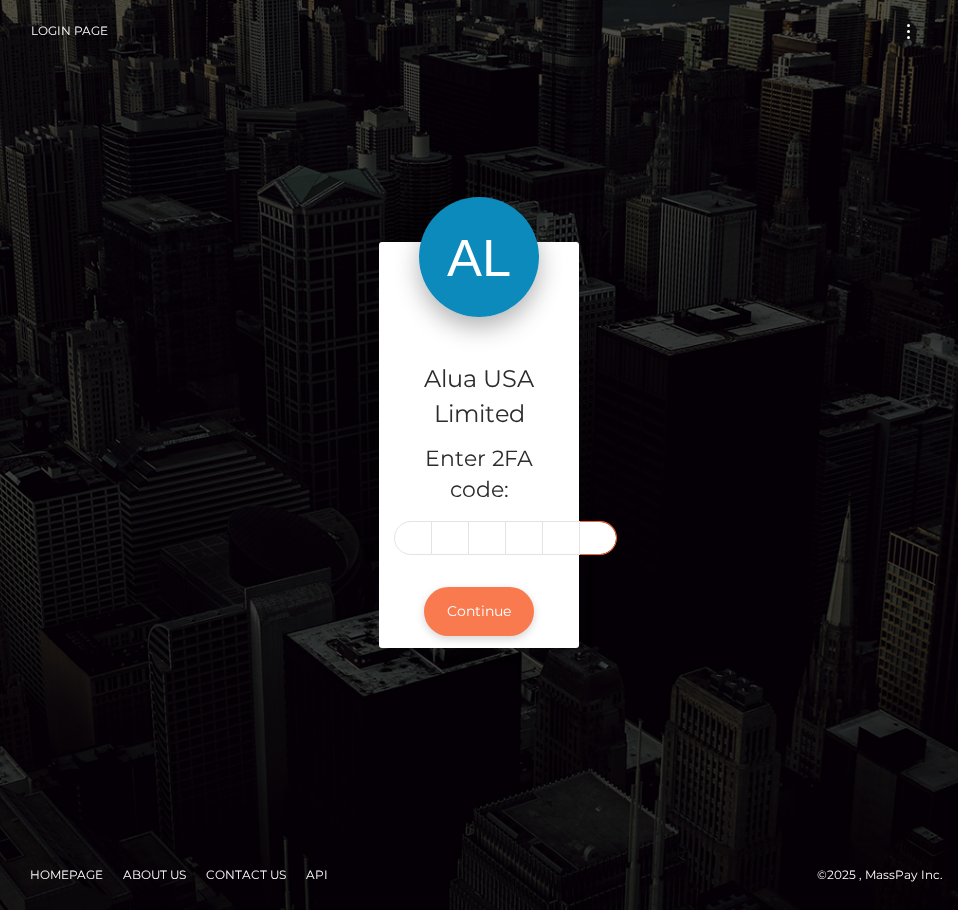 type on "2" 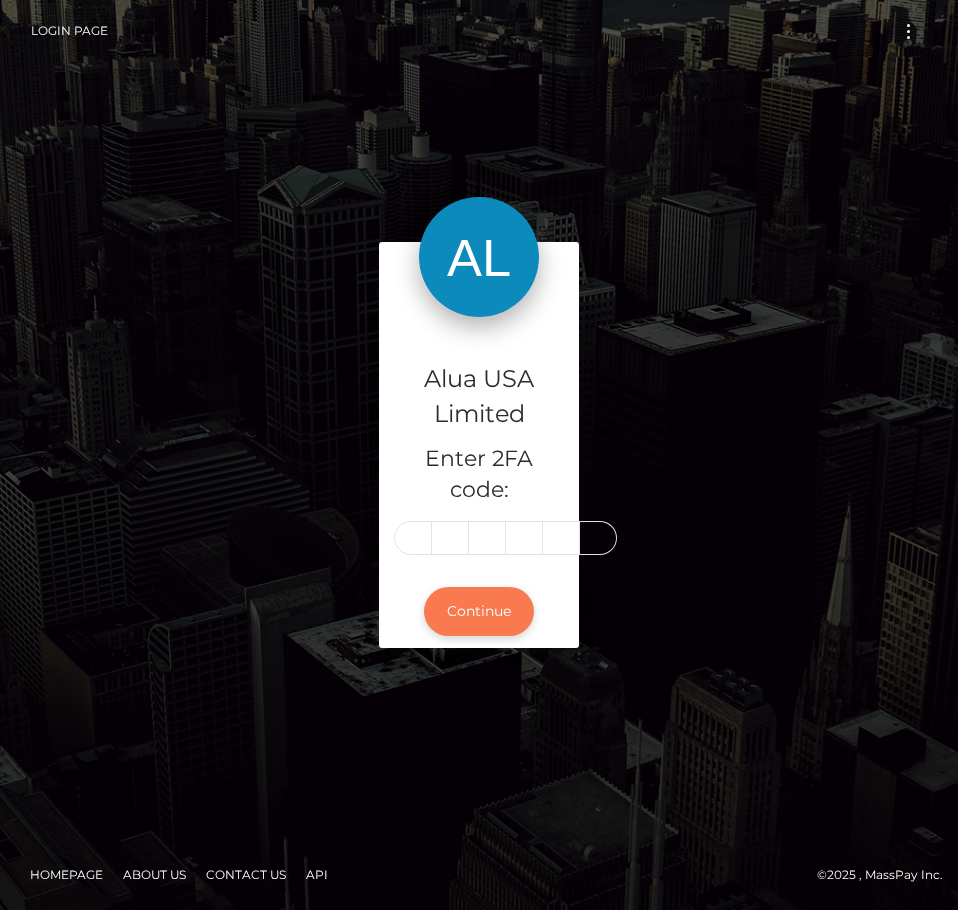 scroll, scrollTop: 0, scrollLeft: 0, axis: both 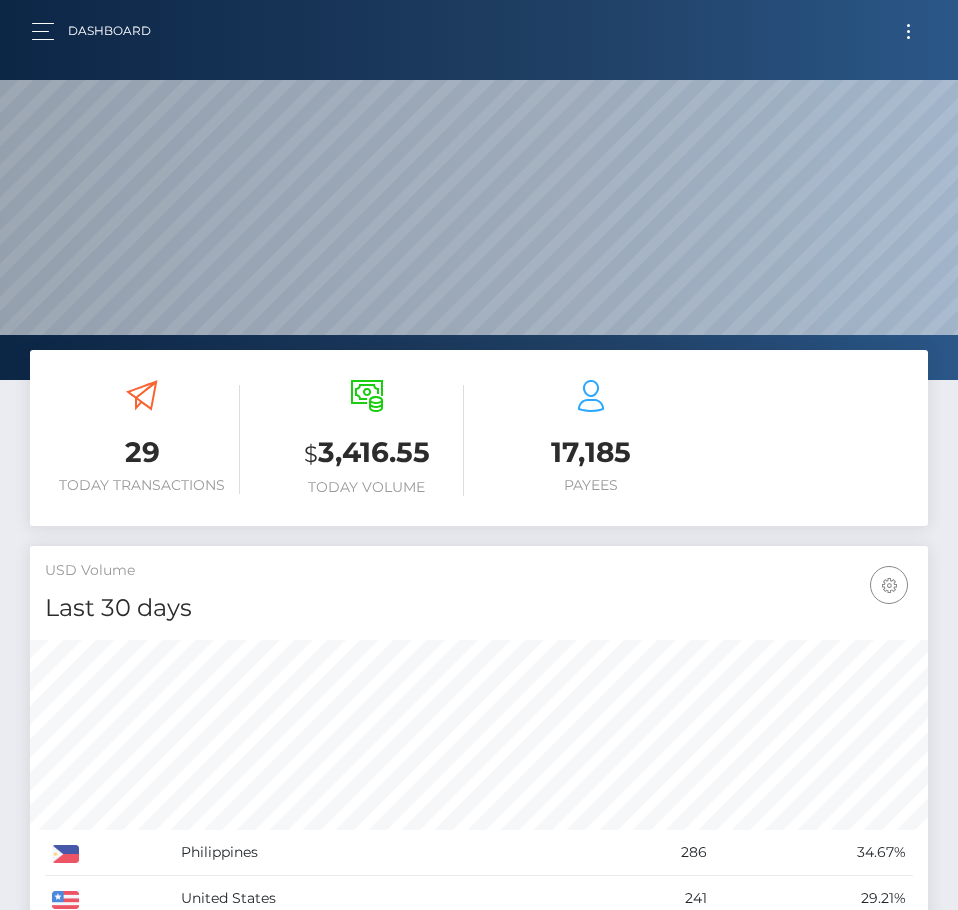 drag, startPoint x: 901, startPoint y: 29, endPoint x: 890, endPoint y: 36, distance: 13.038404 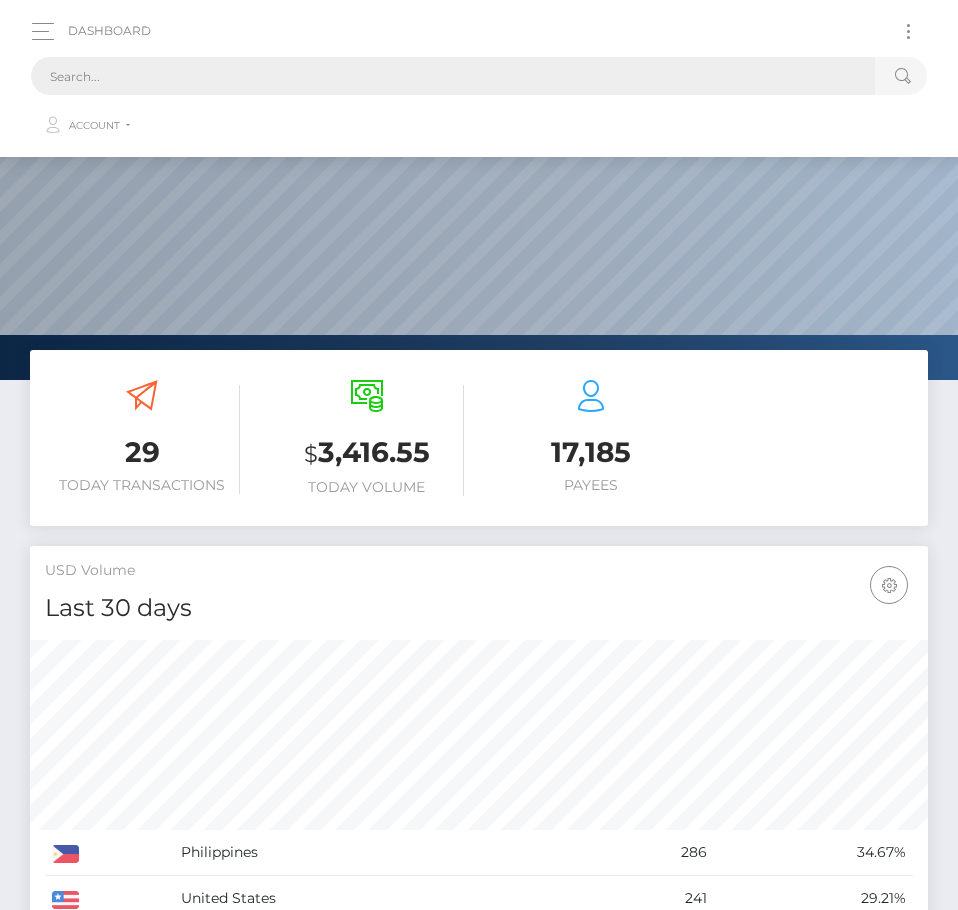 click at bounding box center [453, 76] 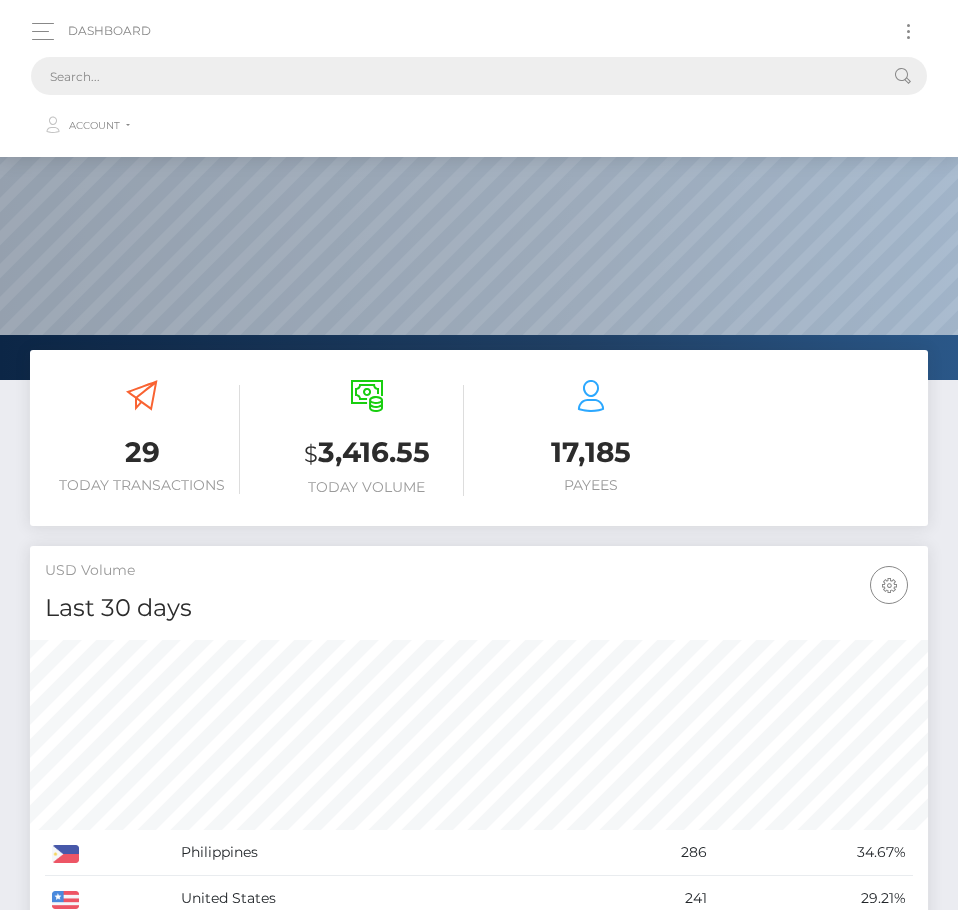 paste on "688797596437b288ff0d7d8b" 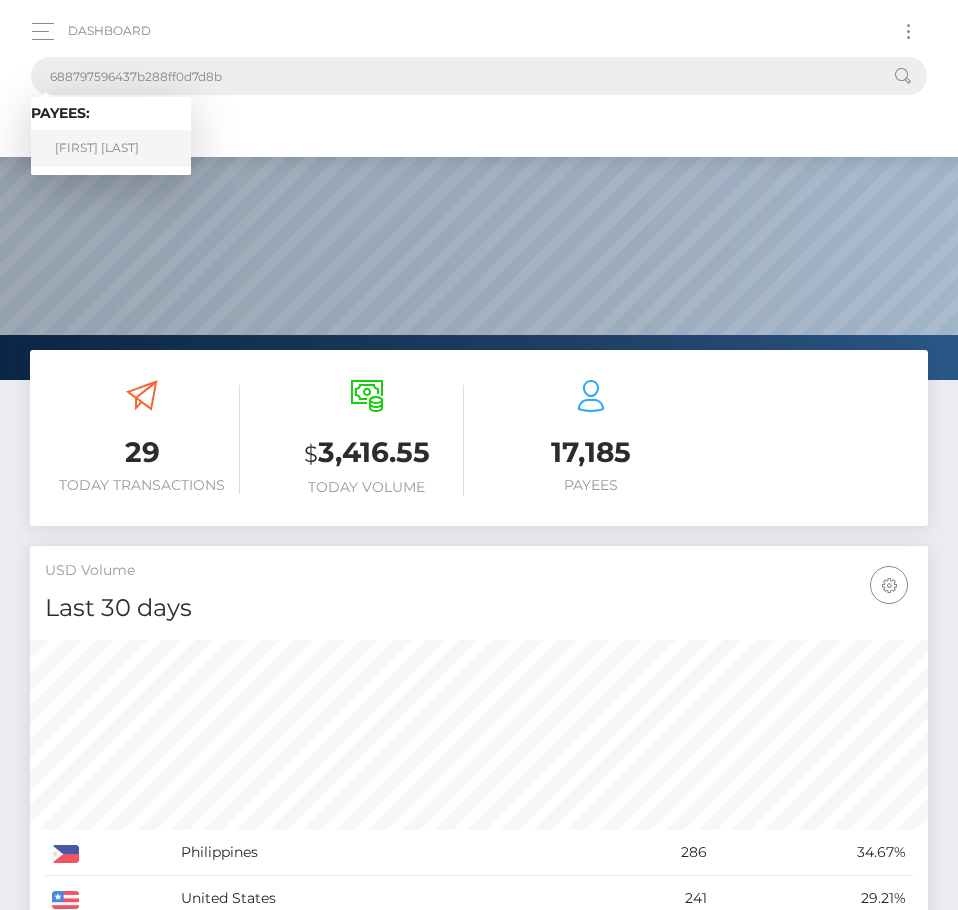 type on "688797596437b288ff0d7d8b" 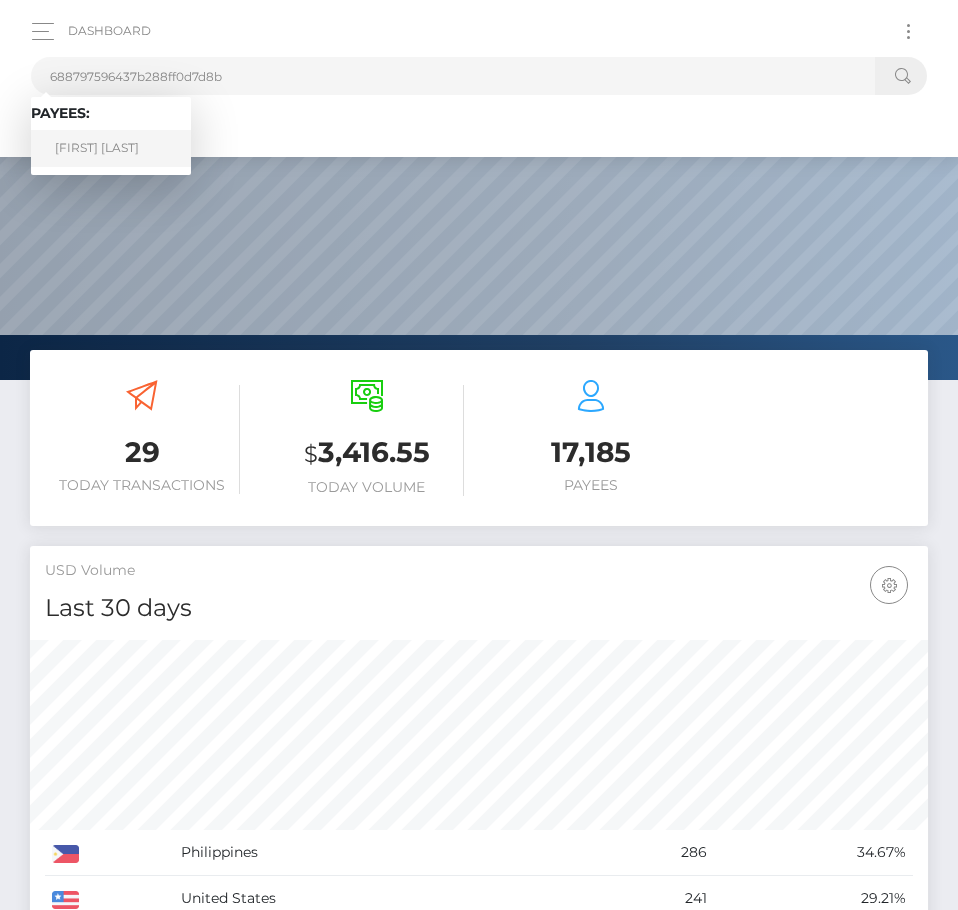 click on "[FIRST] [LAST]" at bounding box center [111, 148] 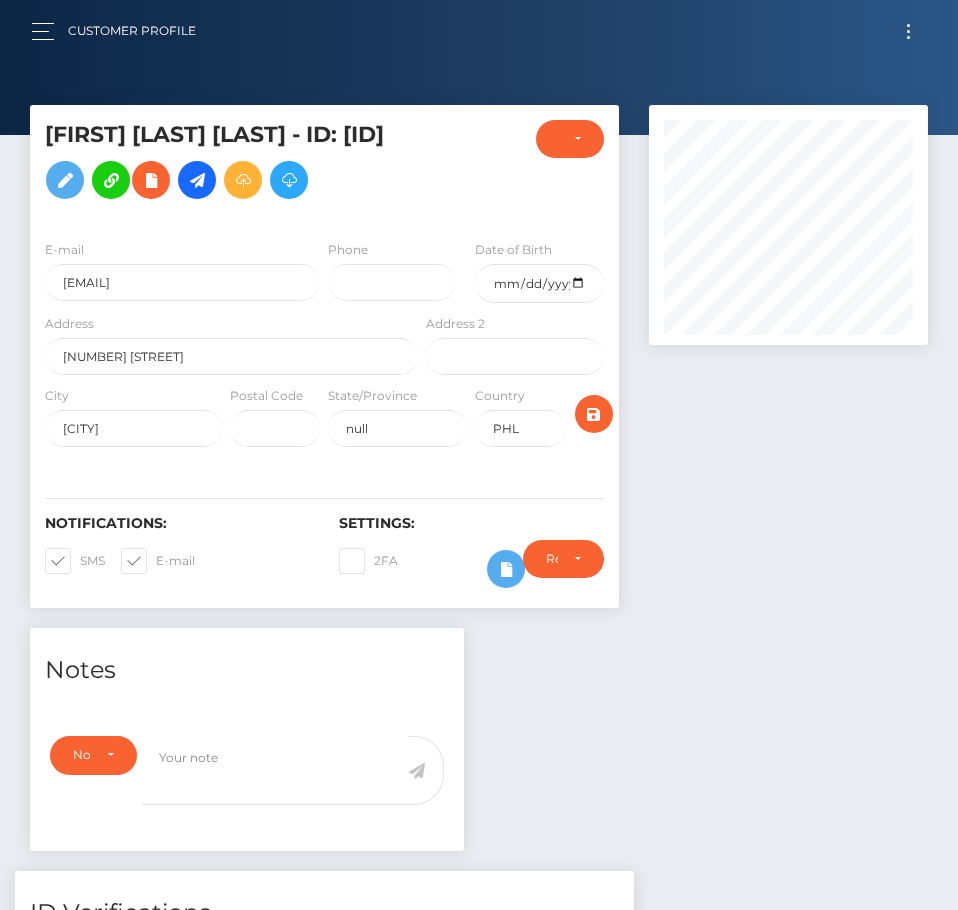 scroll, scrollTop: 0, scrollLeft: 0, axis: both 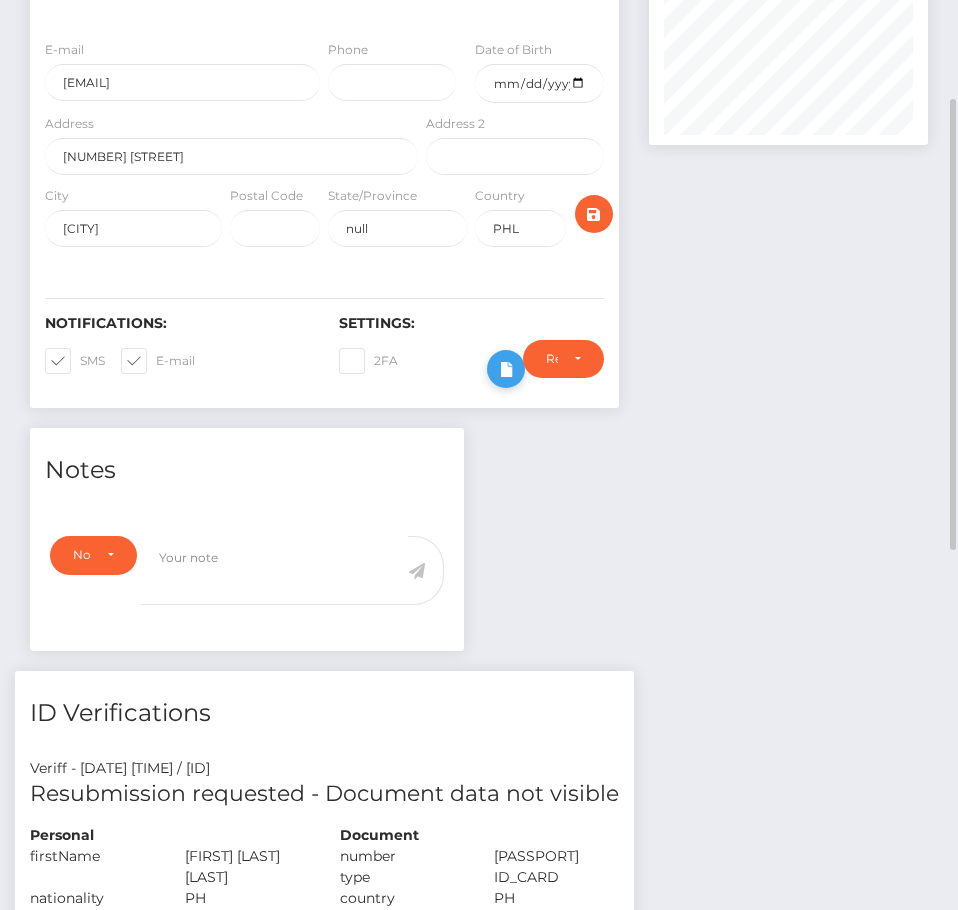 click at bounding box center [506, 369] 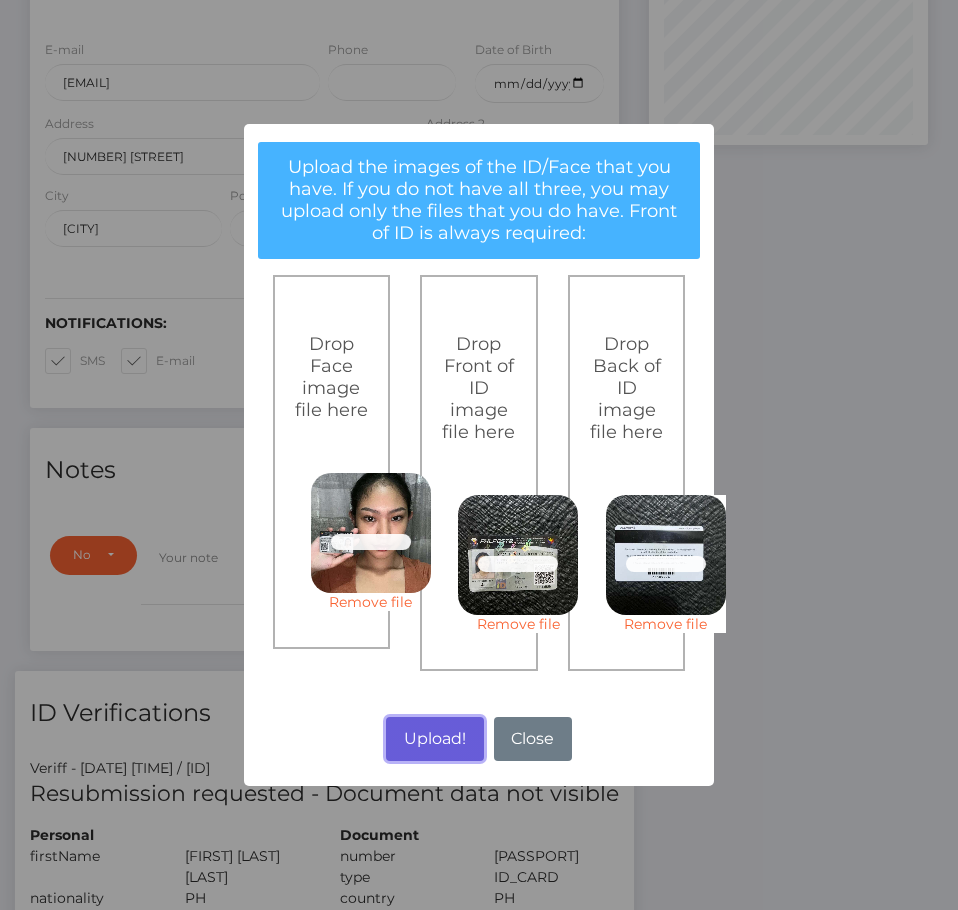 click on "Upload!" at bounding box center (434, 739) 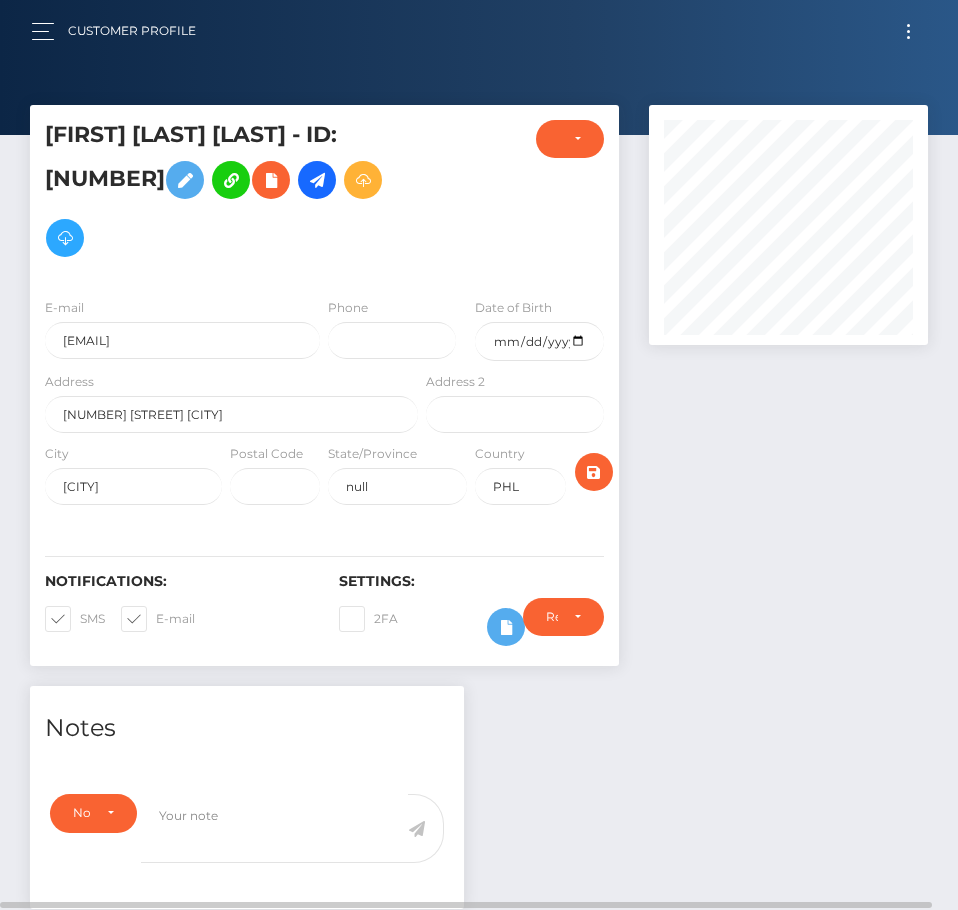 scroll, scrollTop: 0, scrollLeft: 0, axis: both 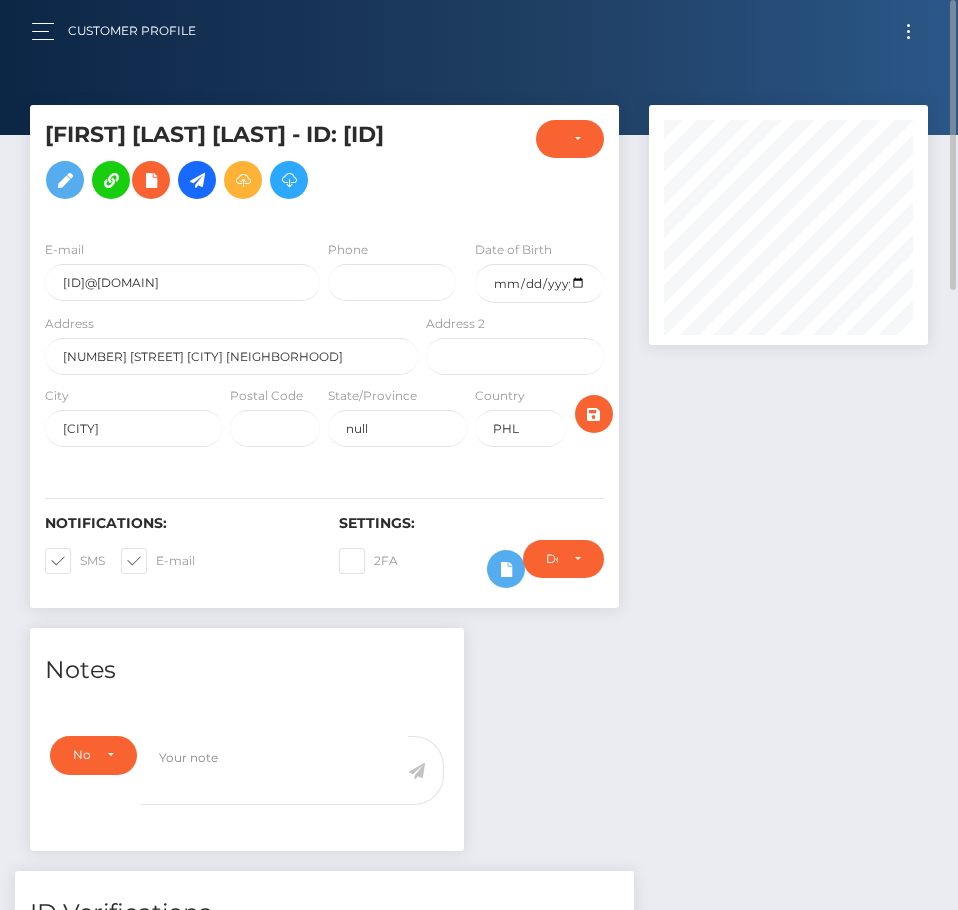 drag, startPoint x: 906, startPoint y: 29, endPoint x: 376, endPoint y: 88, distance: 533.27386 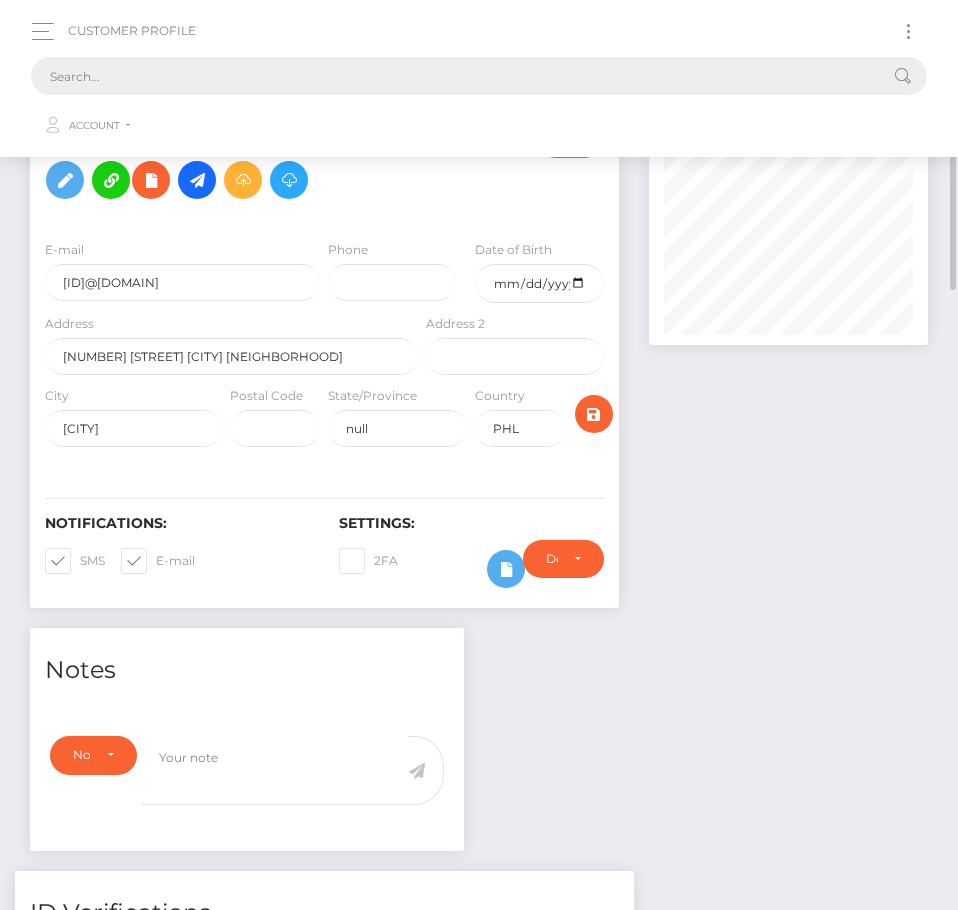 click at bounding box center (453, 76) 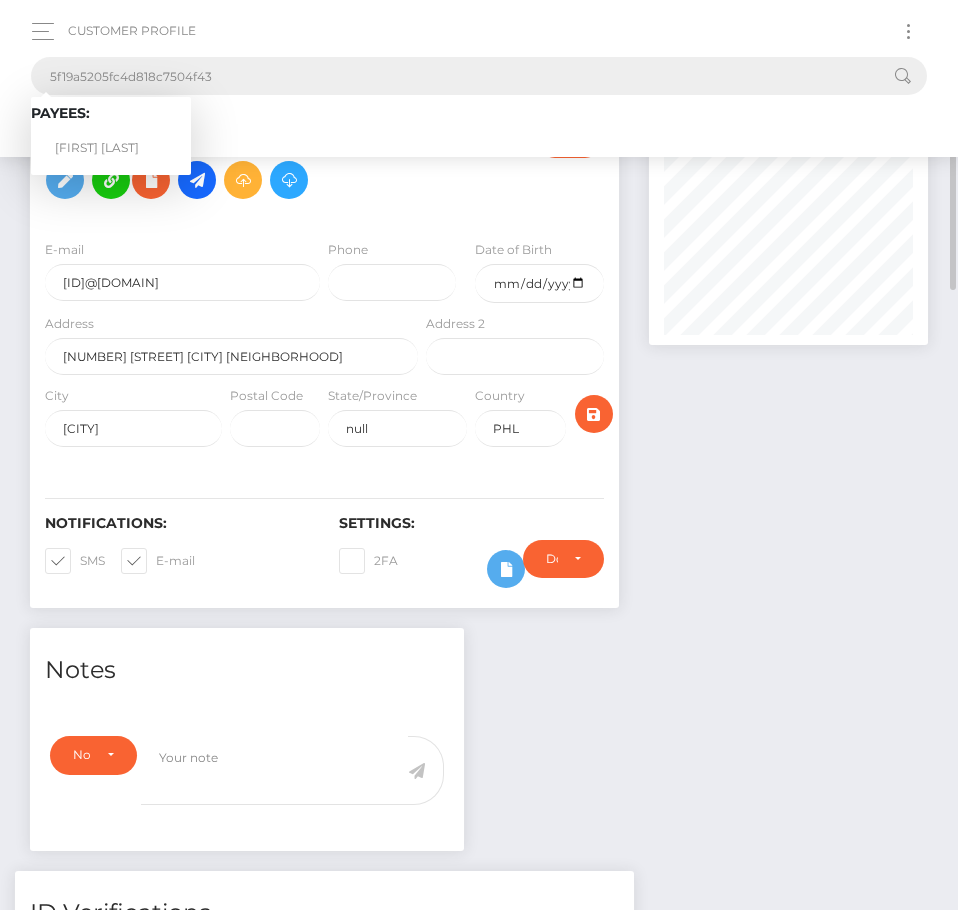 type on "5f19a5205fc4d818c7504f43" 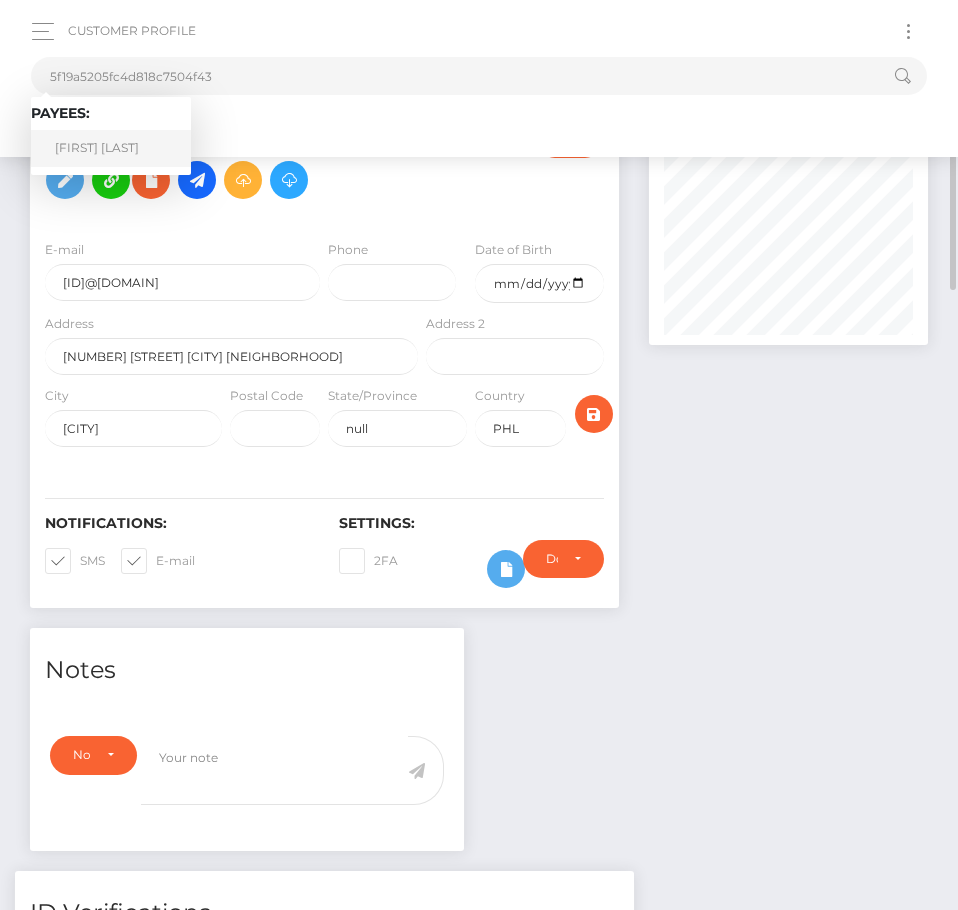 click on "Katelyn  Lyons" at bounding box center (111, 148) 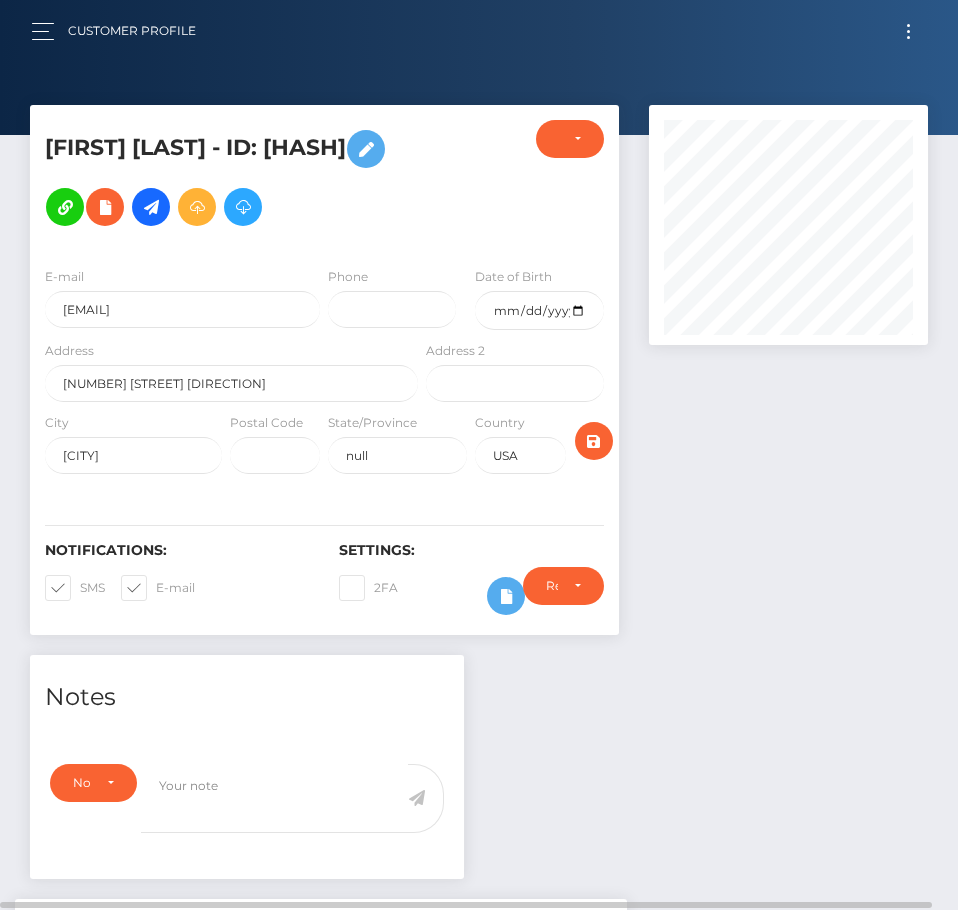 scroll, scrollTop: 0, scrollLeft: 0, axis: both 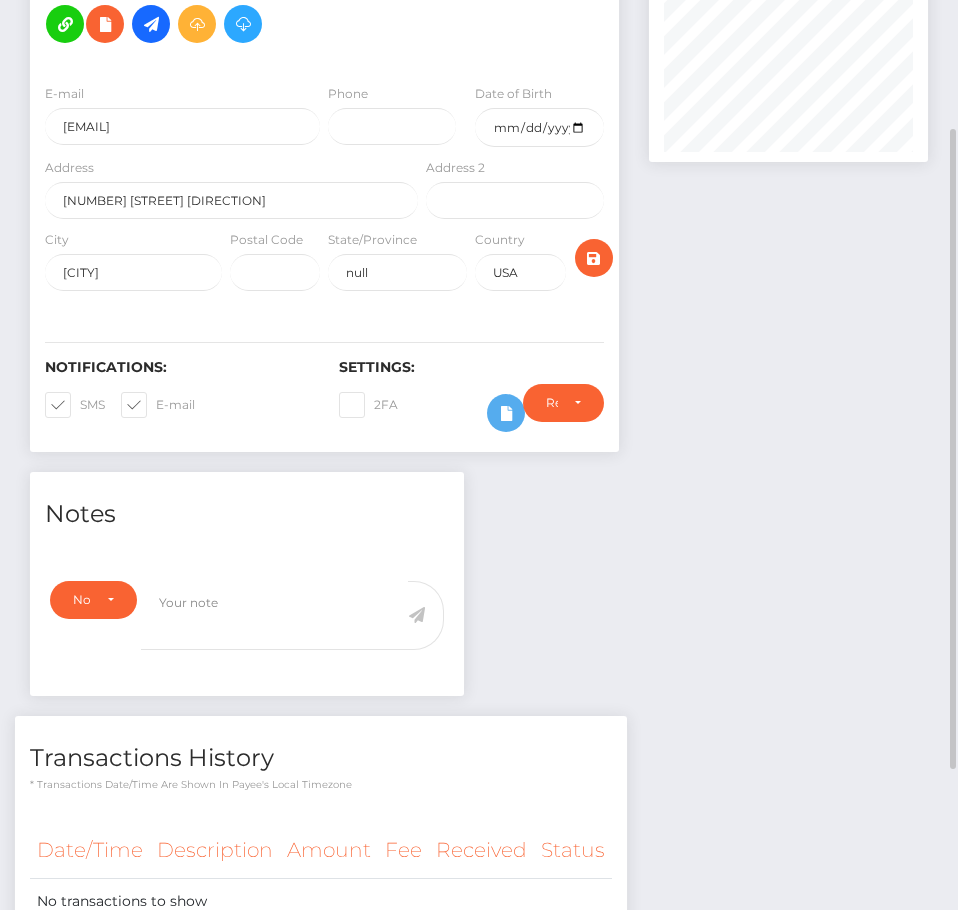 click on "Require ID/Selfie Verification
Do
not
require
Paid by
payee
Require ID/Selfie Verification" at bounding box center (563, 413) 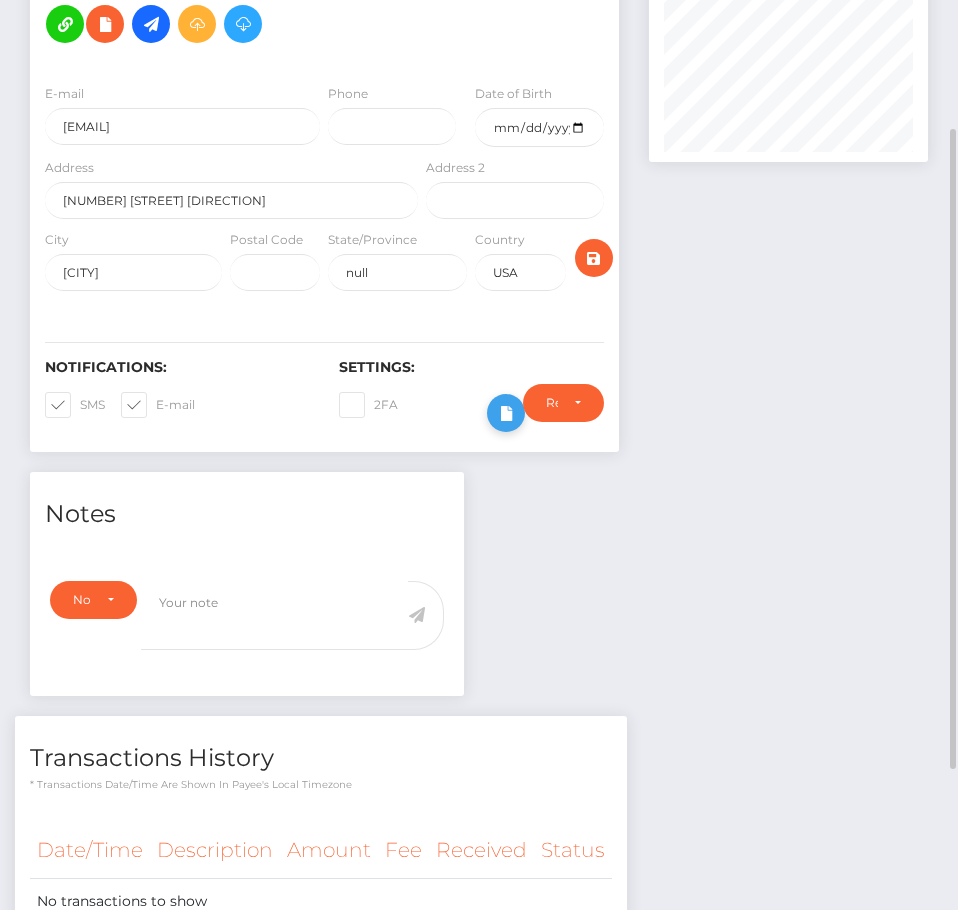 click at bounding box center [506, 413] 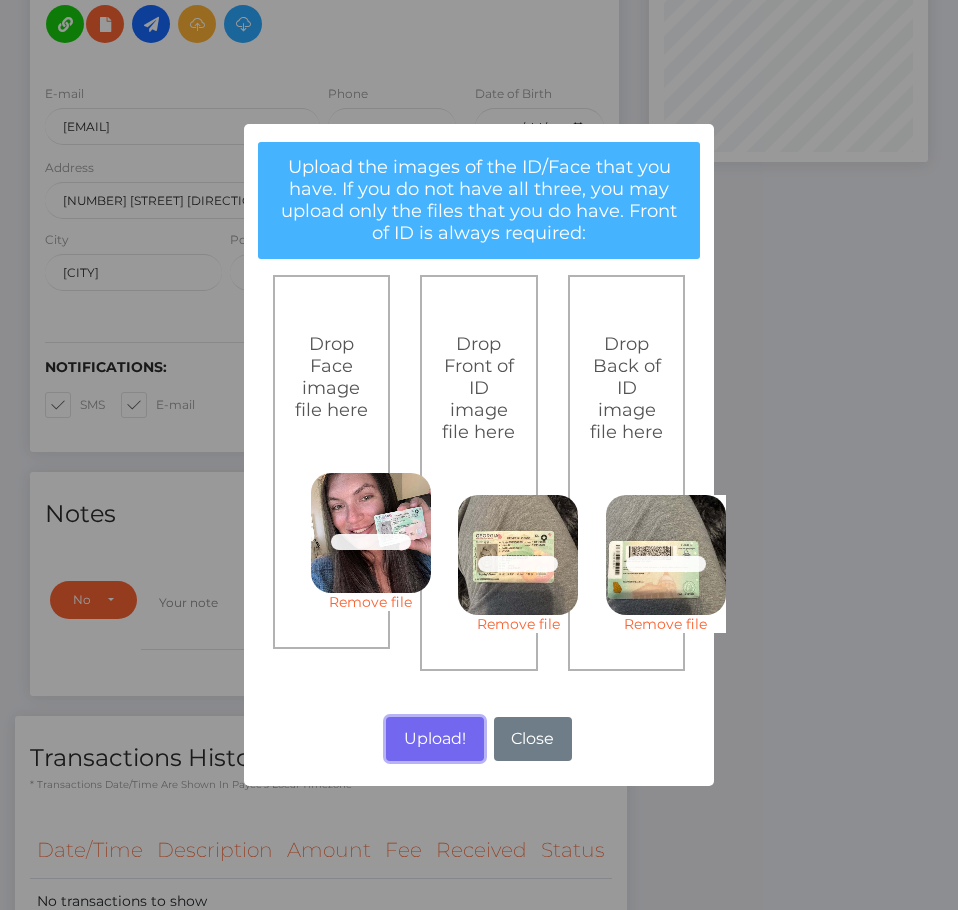 click on "Upload!" at bounding box center [434, 739] 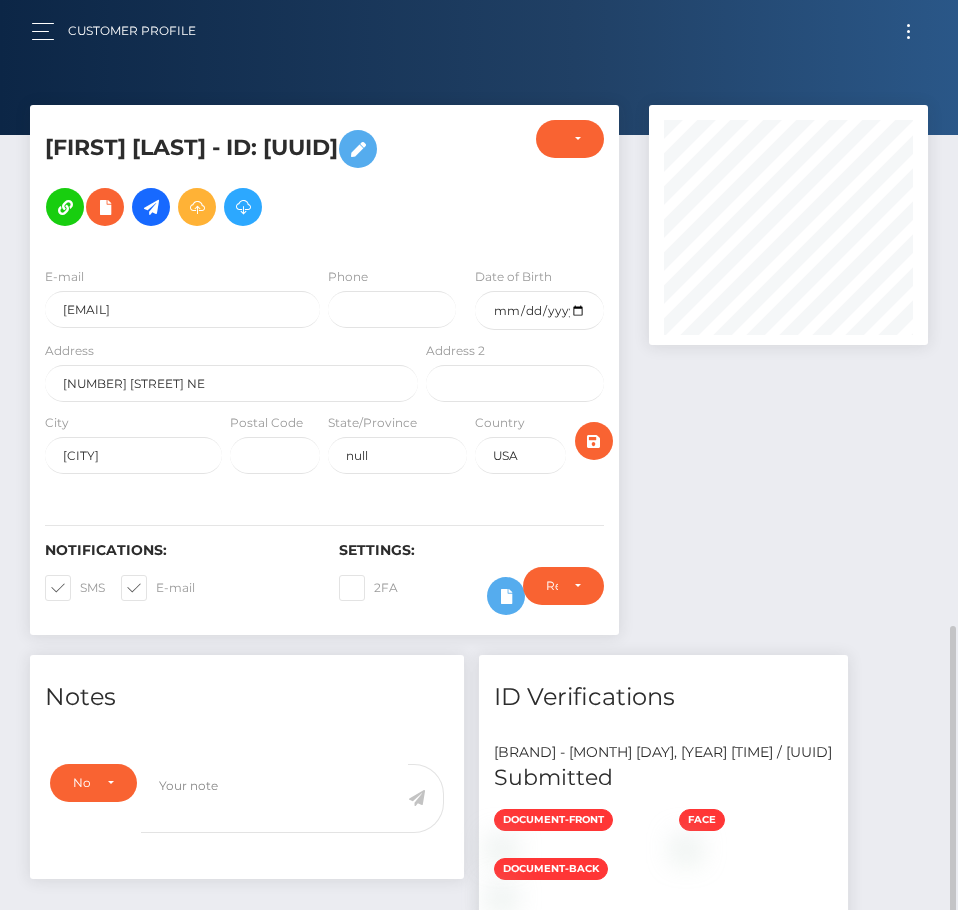 scroll, scrollTop: 0, scrollLeft: 0, axis: both 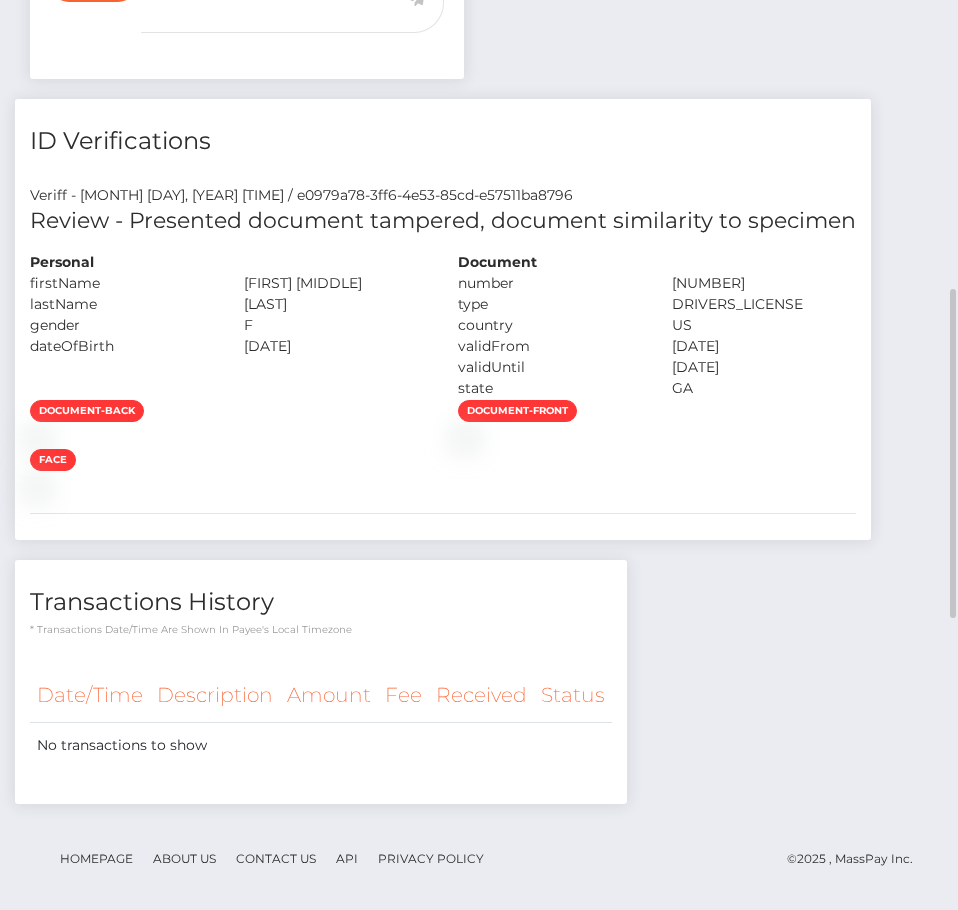 drag, startPoint x: 788, startPoint y: 372, endPoint x: 769, endPoint y: 370, distance: 19.104973 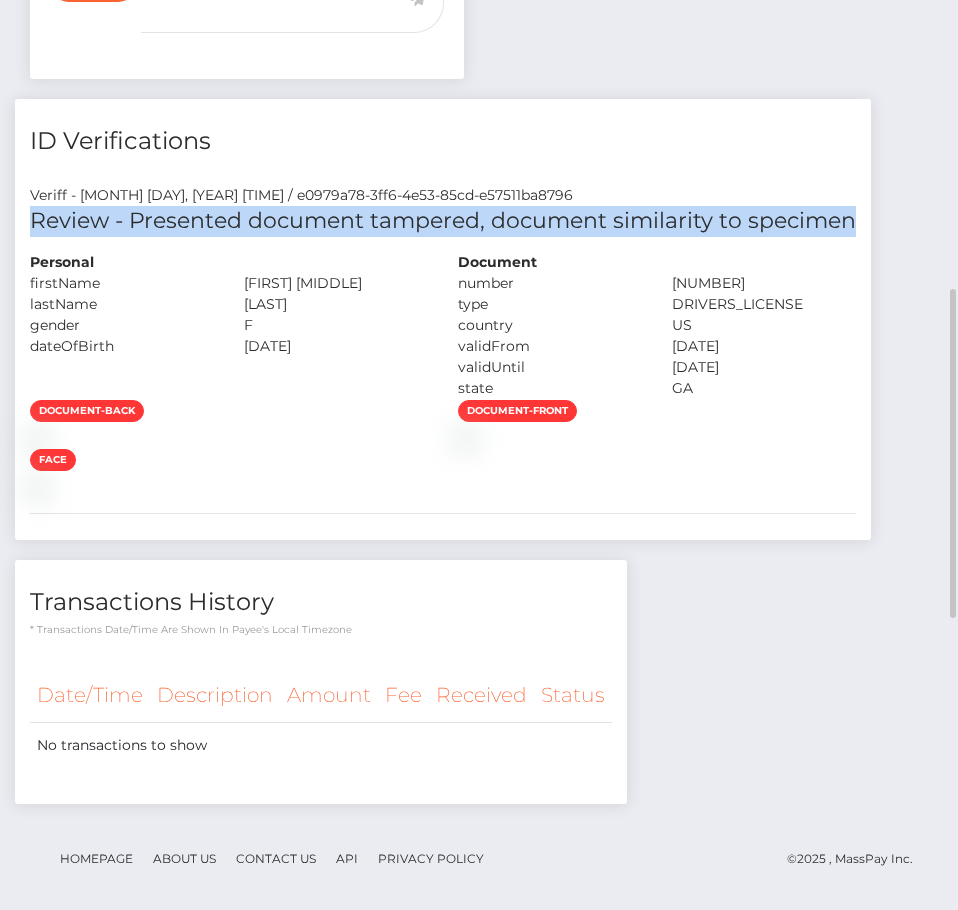 drag, startPoint x: 28, startPoint y: 250, endPoint x: 856, endPoint y: 240, distance: 828.06036 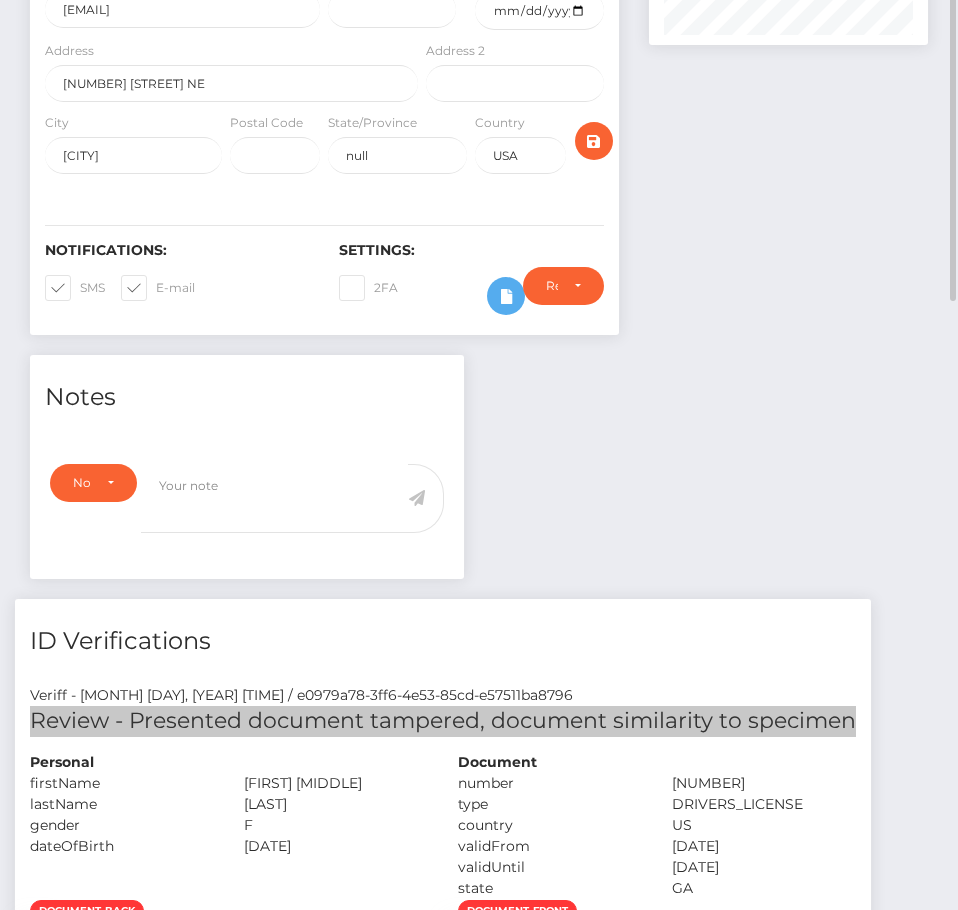 scroll, scrollTop: 0, scrollLeft: 0, axis: both 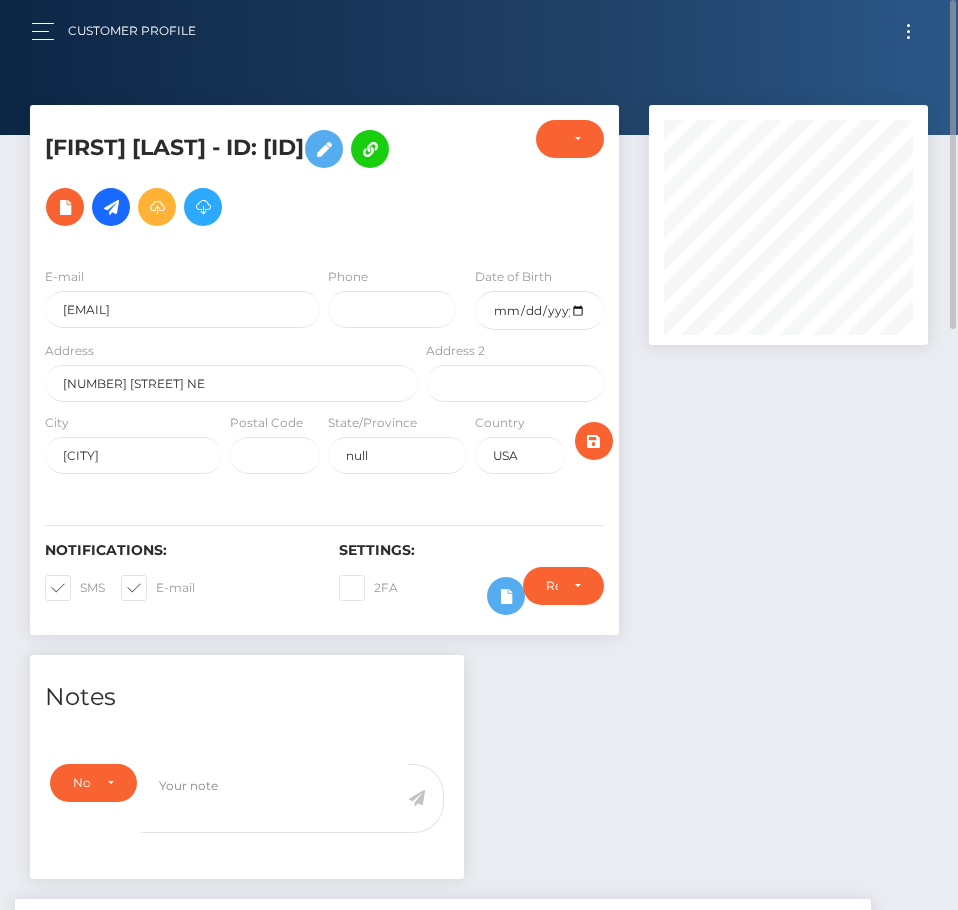 click at bounding box center (908, 31) 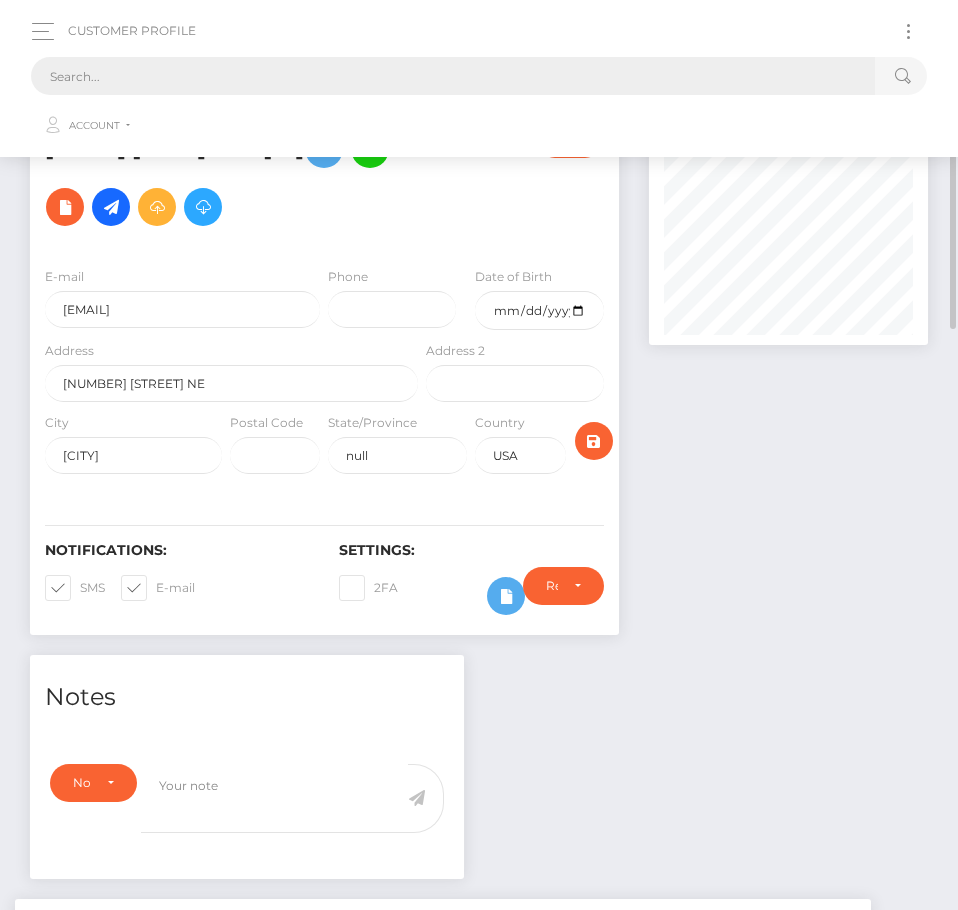 click at bounding box center (453, 76) 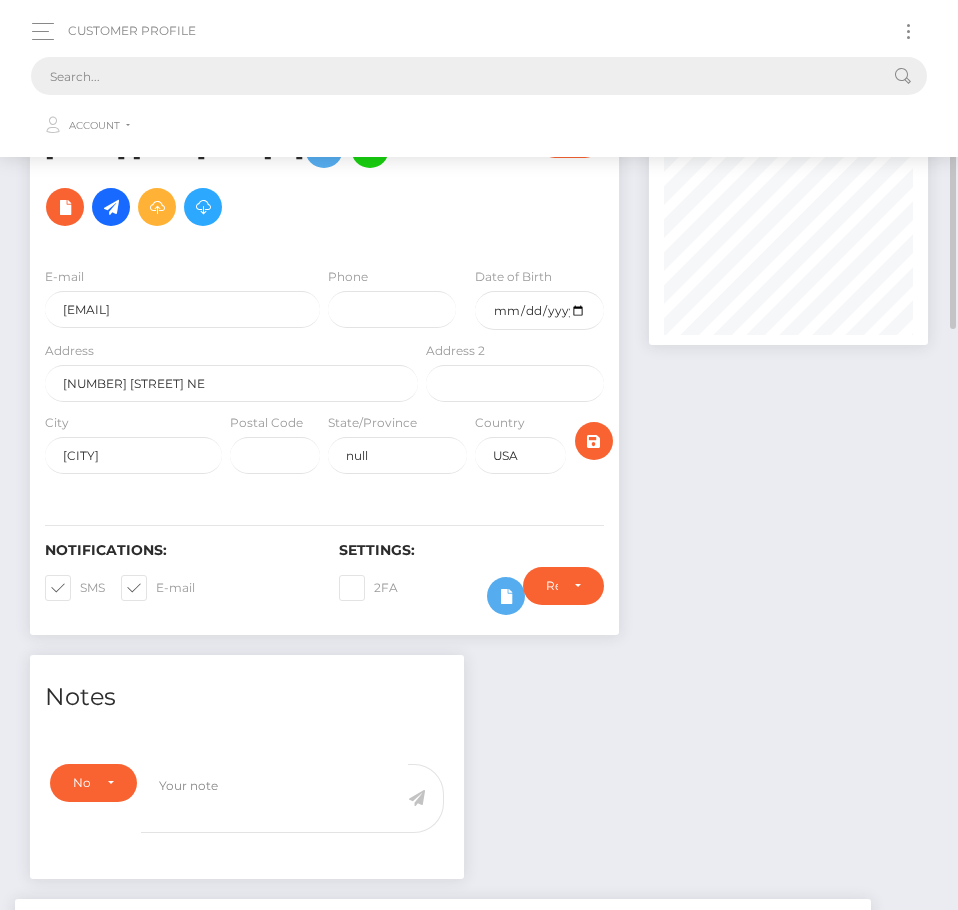 paste on "[ID]" 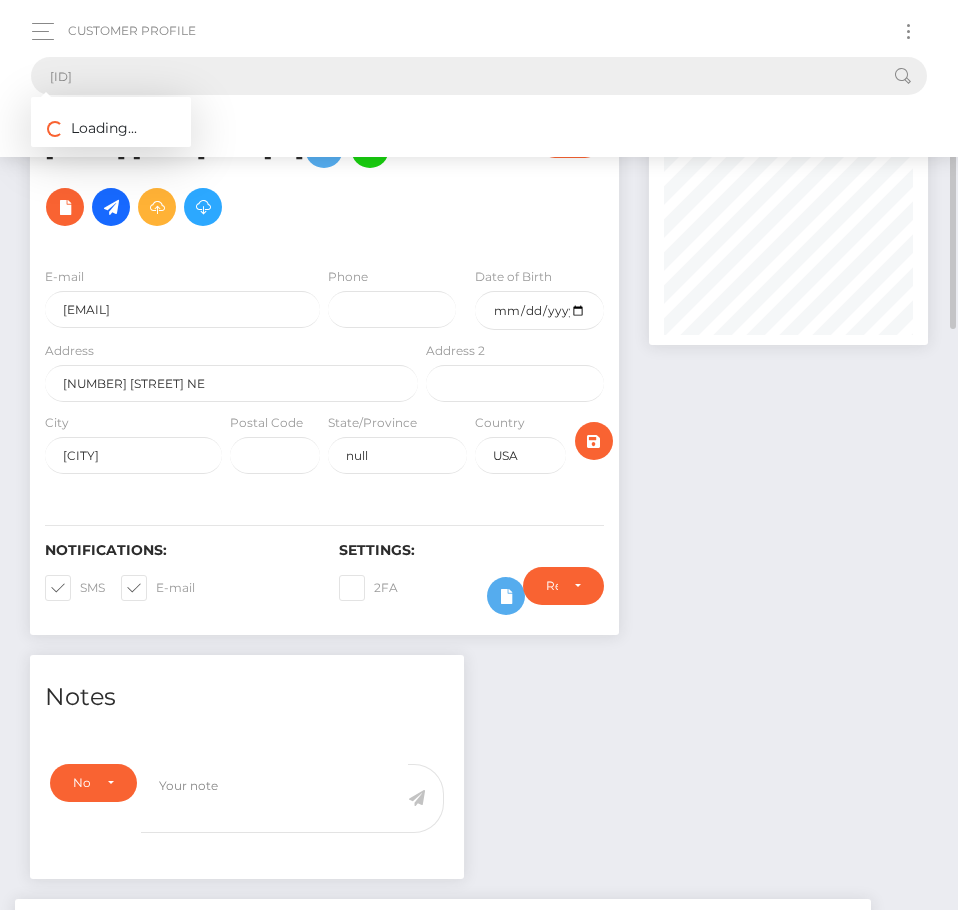 type on "[ID]" 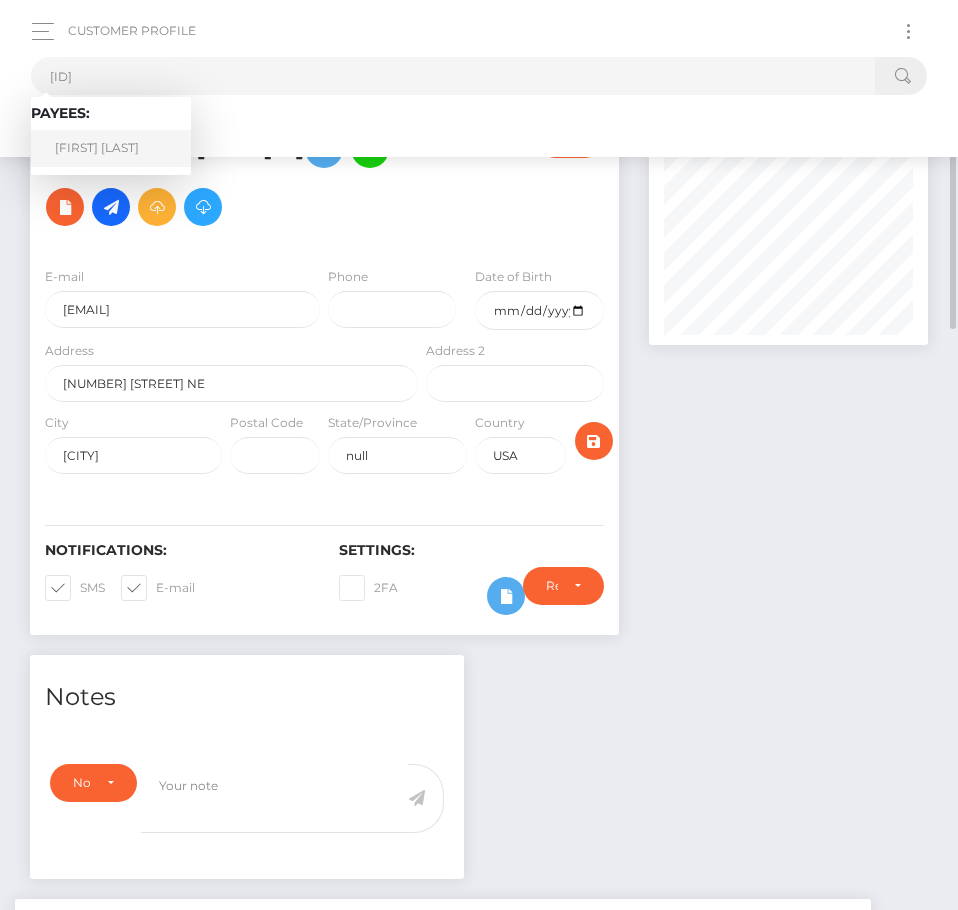 click on "[FIRST]  [LAST]" at bounding box center (111, 148) 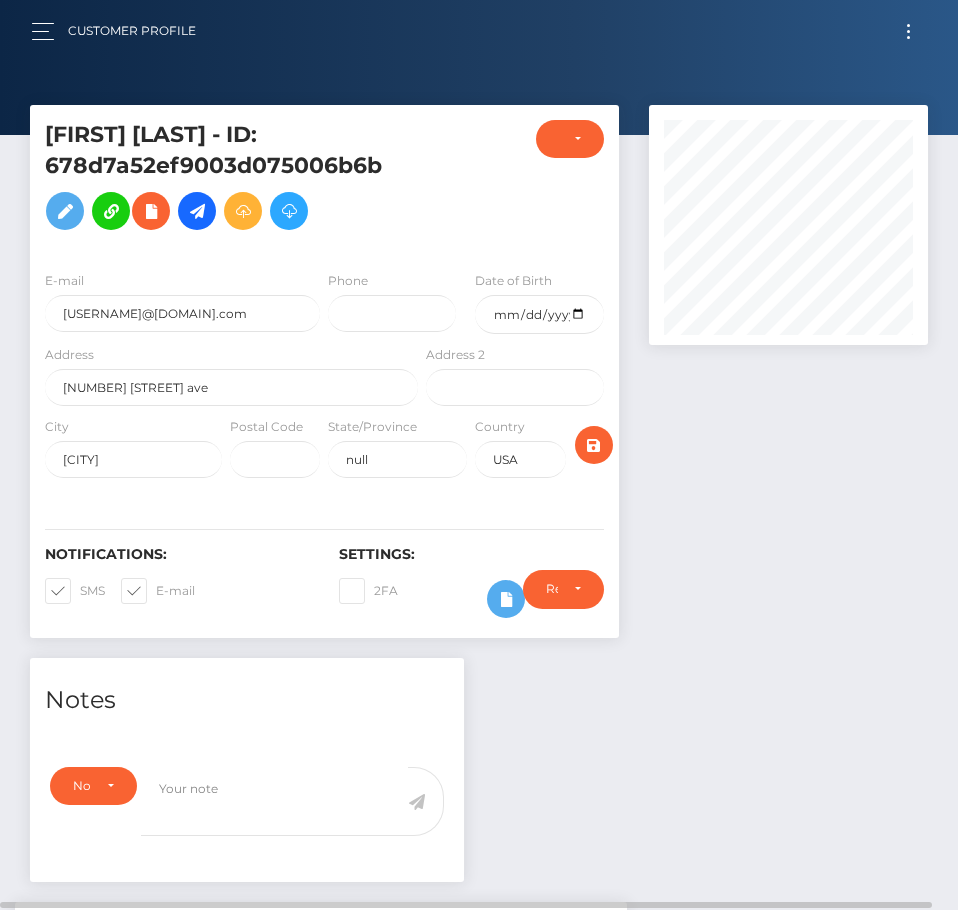 scroll, scrollTop: 0, scrollLeft: 0, axis: both 